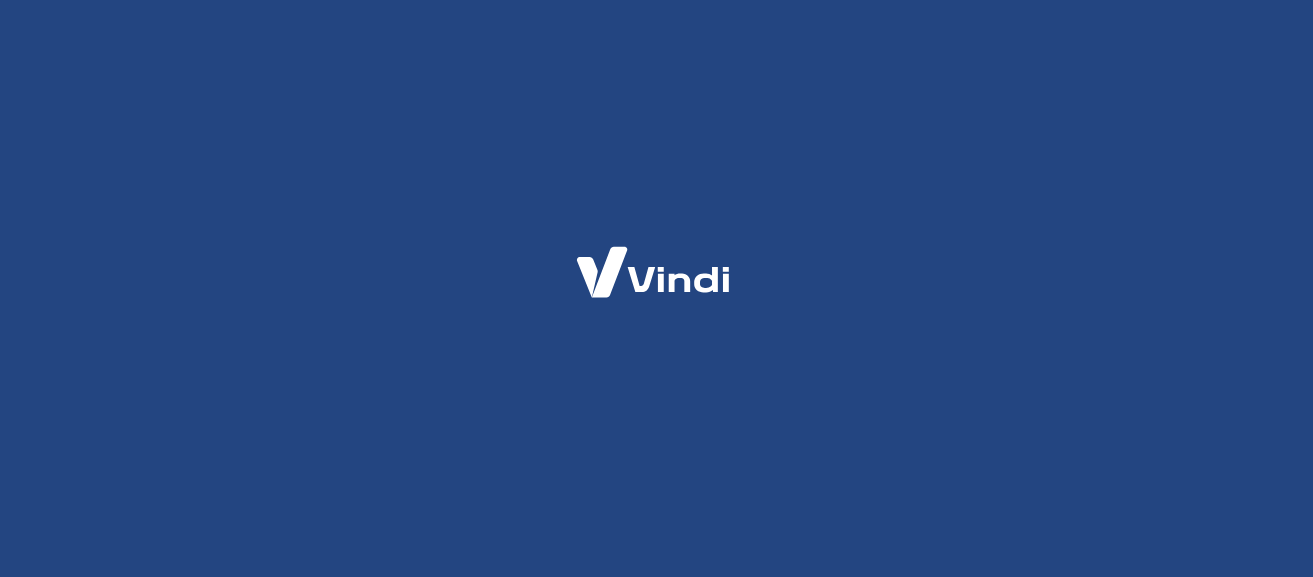 scroll, scrollTop: 0, scrollLeft: 0, axis: both 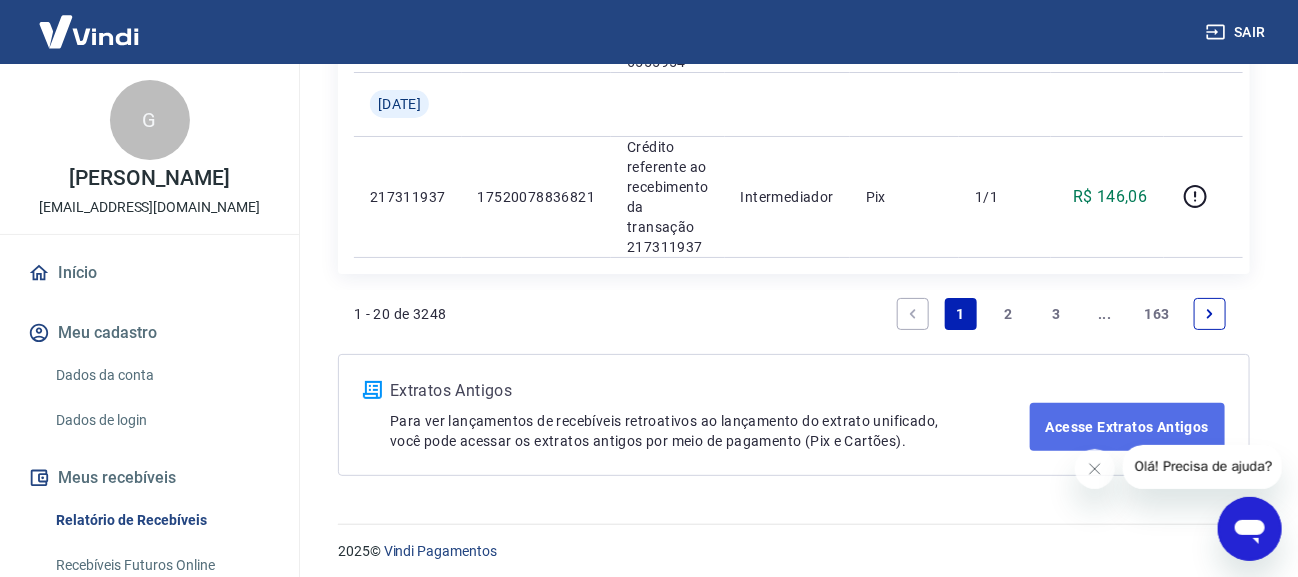 click on "Acesse Extratos Antigos" at bounding box center [1127, 427] 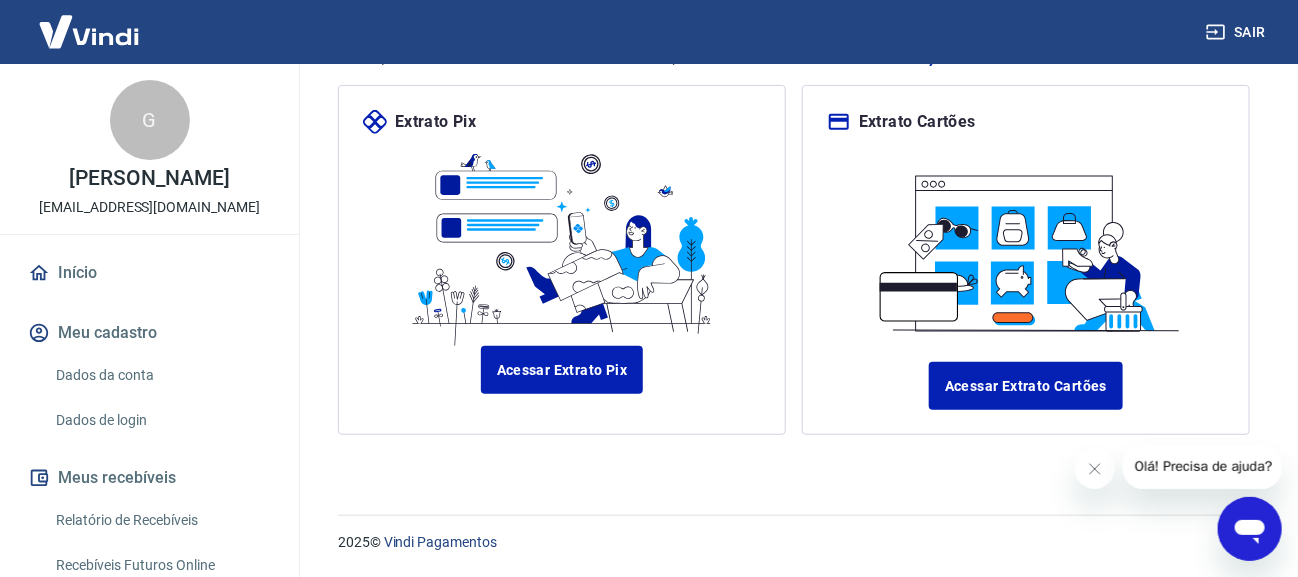 scroll, scrollTop: 260, scrollLeft: 0, axis: vertical 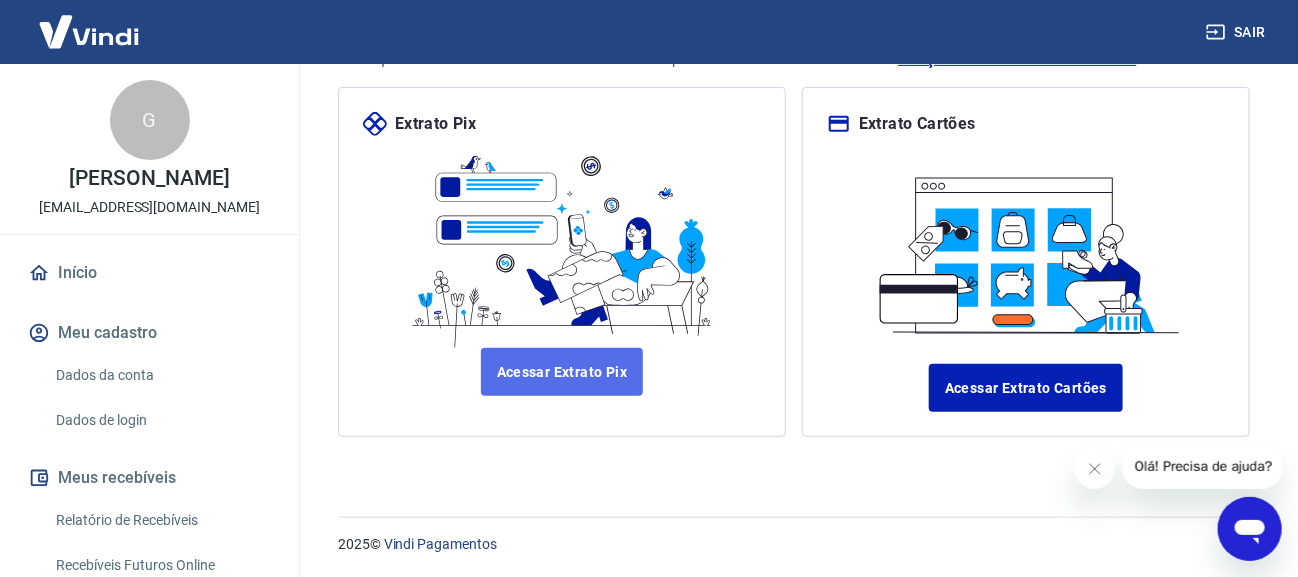 click on "Acessar Extrato Pix" at bounding box center (562, 372) 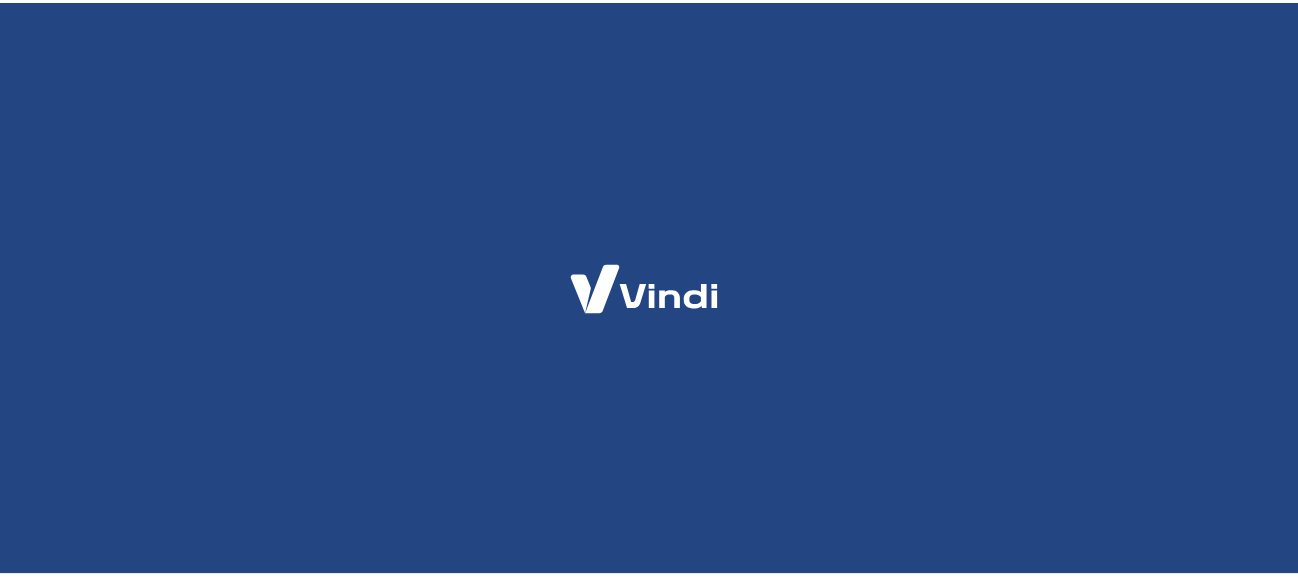 scroll, scrollTop: 0, scrollLeft: 0, axis: both 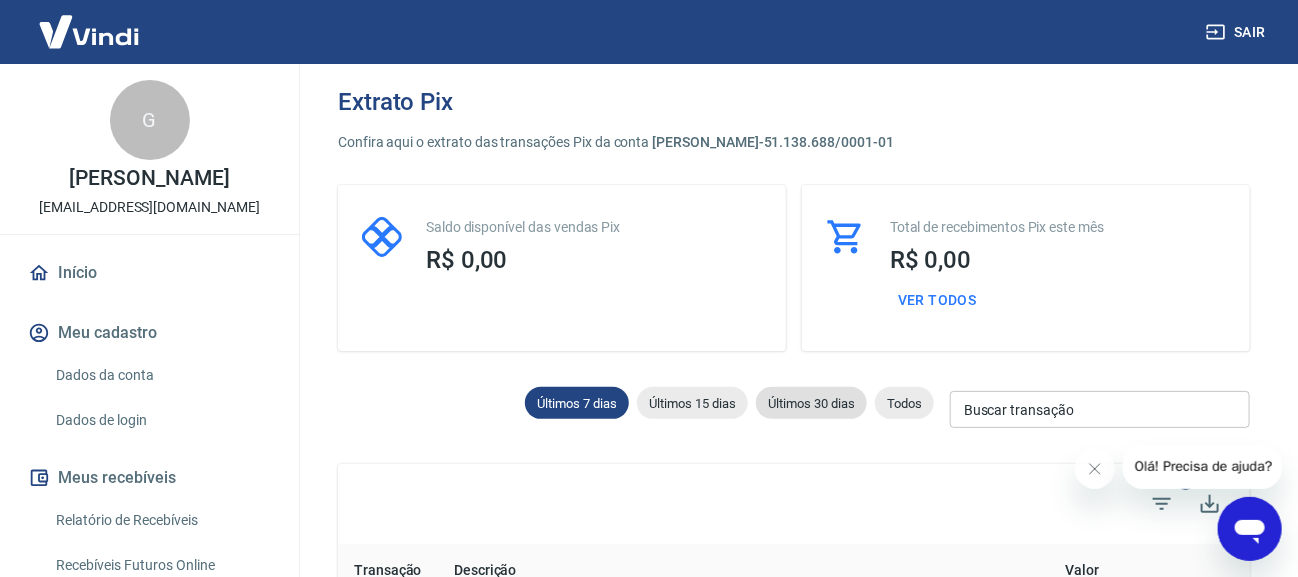 click on "Últimos 30 dias" at bounding box center [811, 403] 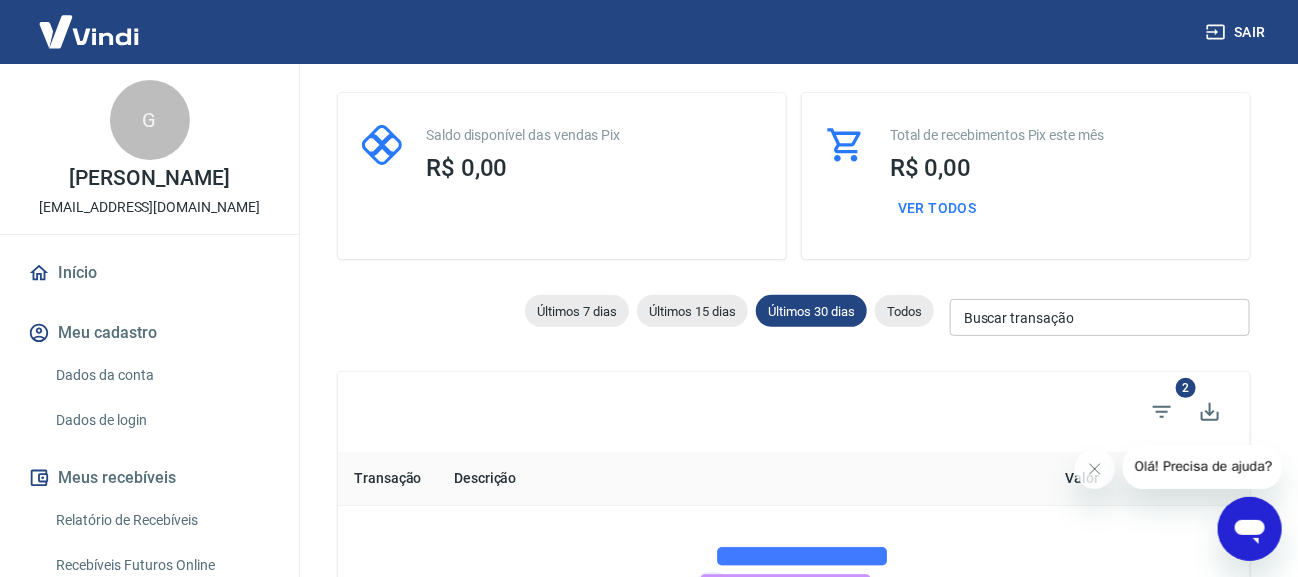 scroll, scrollTop: 0, scrollLeft: 0, axis: both 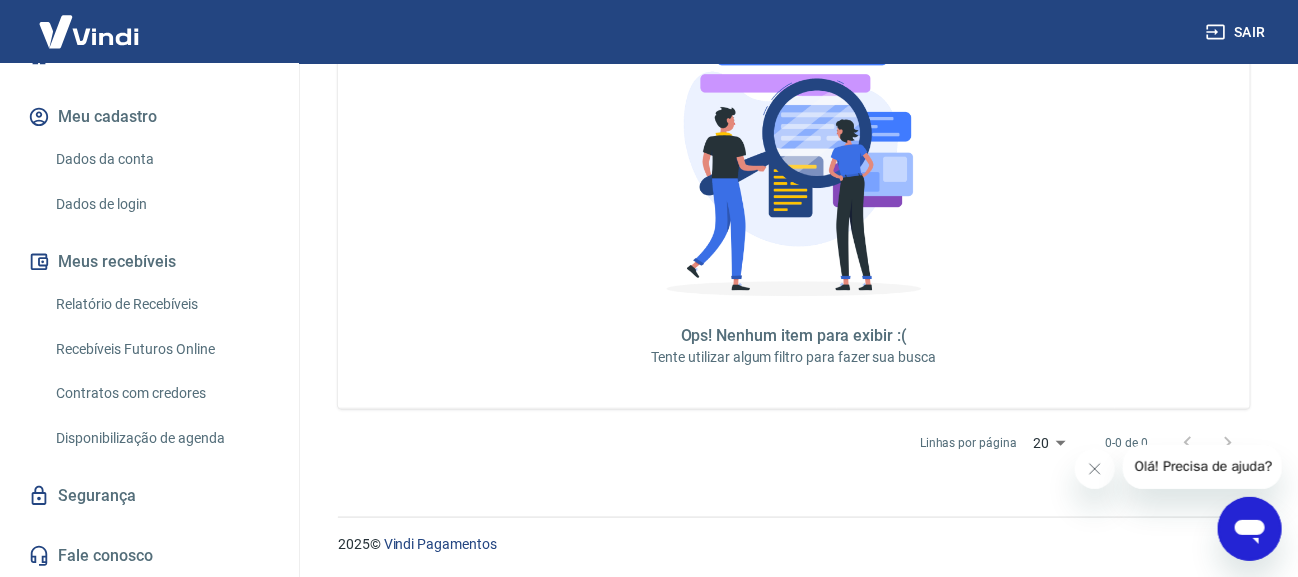 click on "Fale conosco" at bounding box center (149, 556) 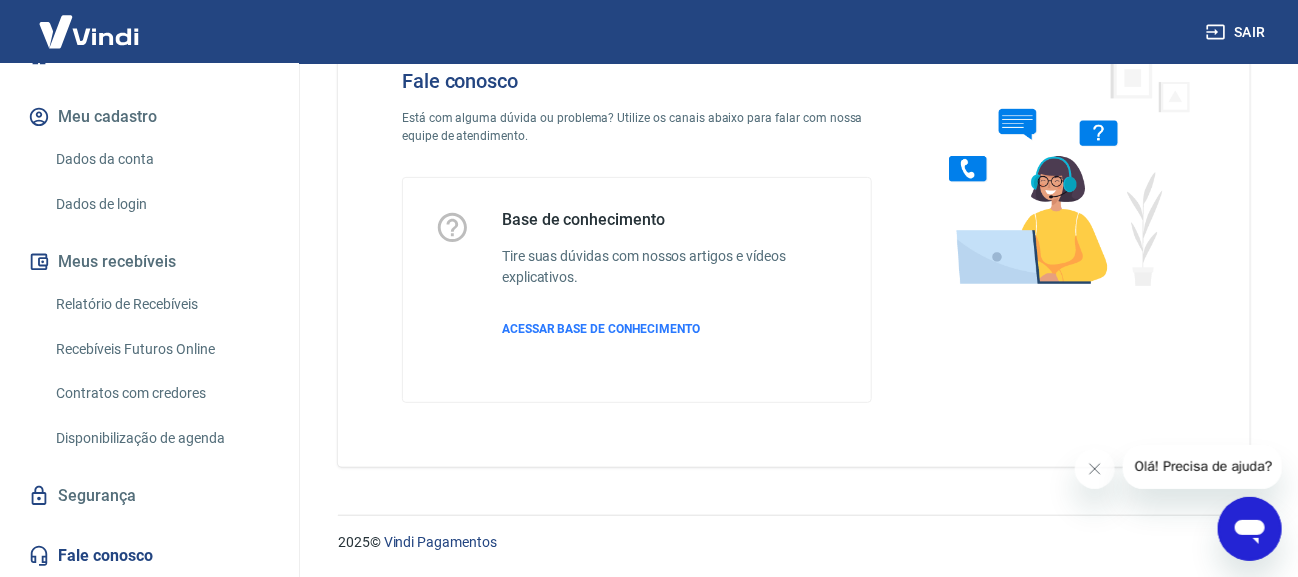 scroll, scrollTop: 97, scrollLeft: 0, axis: vertical 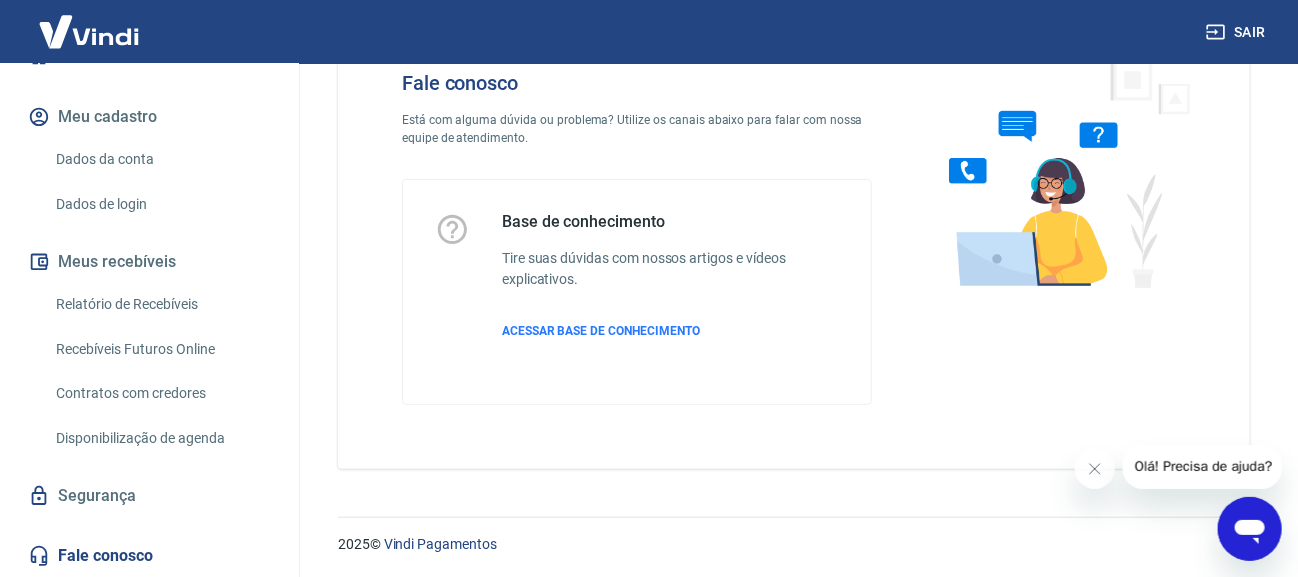click 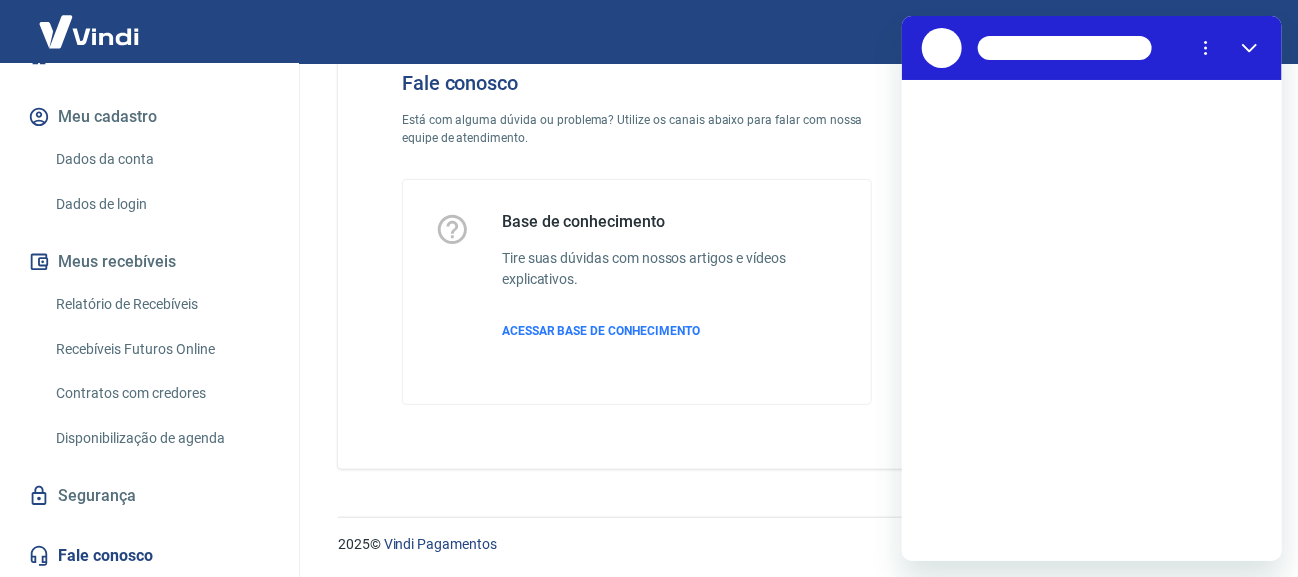 scroll, scrollTop: 0, scrollLeft: 0, axis: both 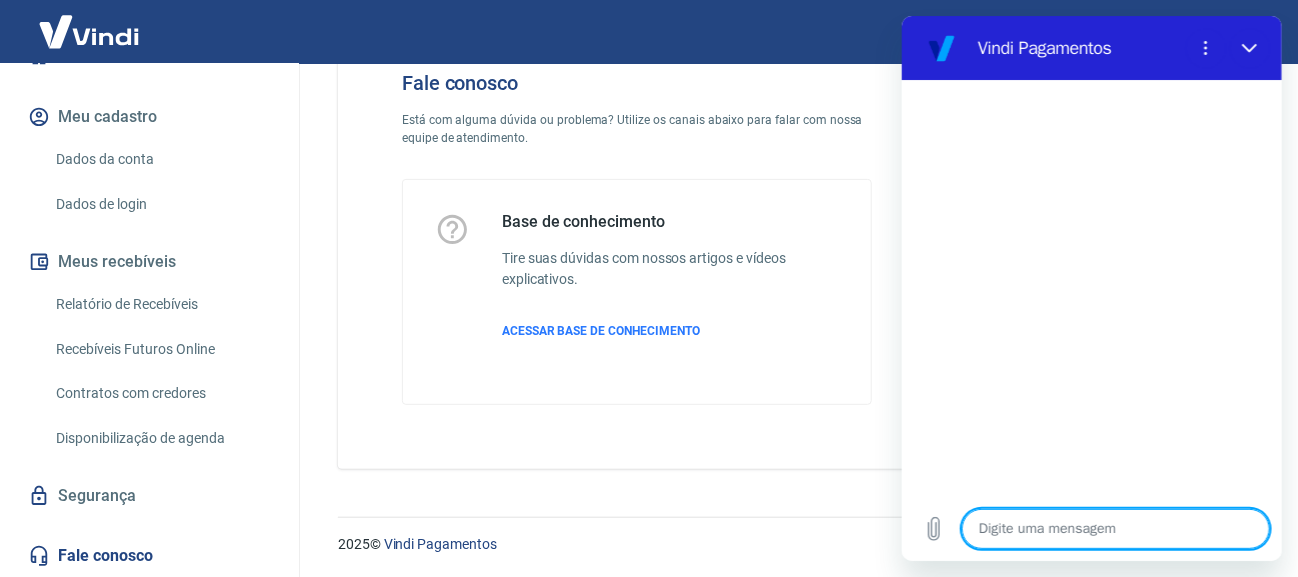 type on "t" 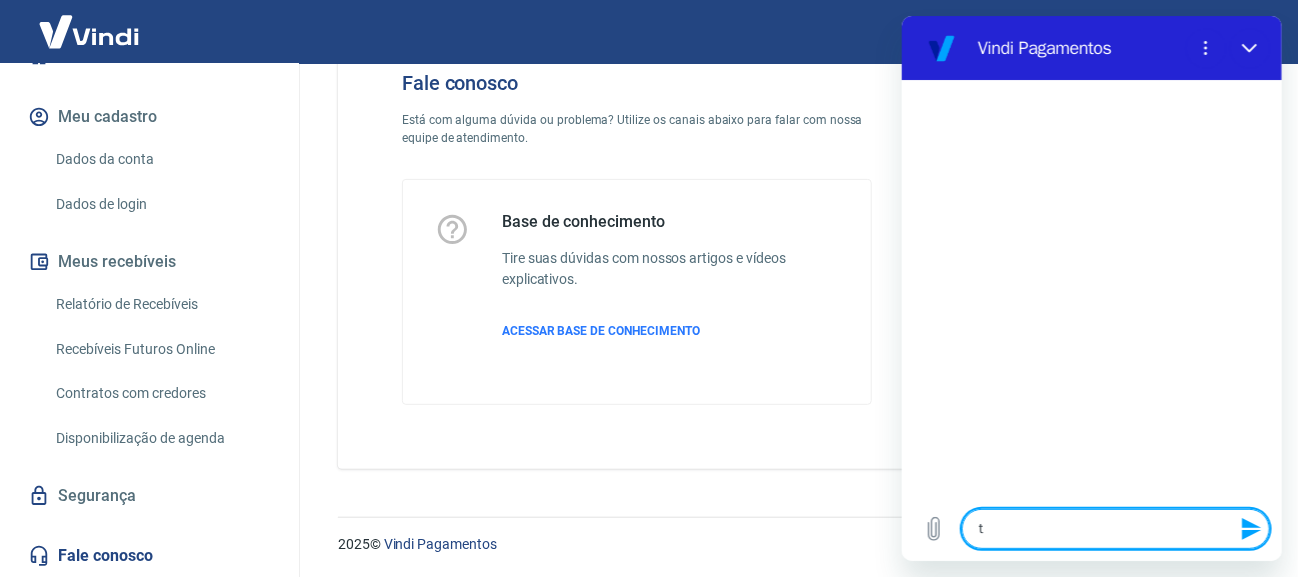 type on "ta" 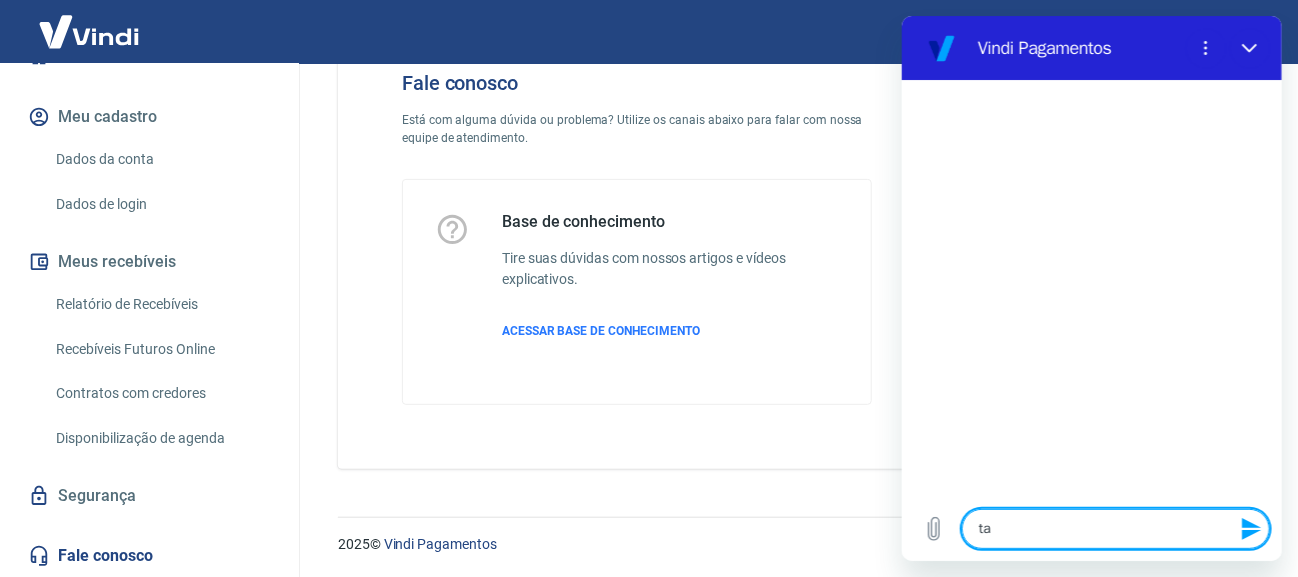 type on "tax" 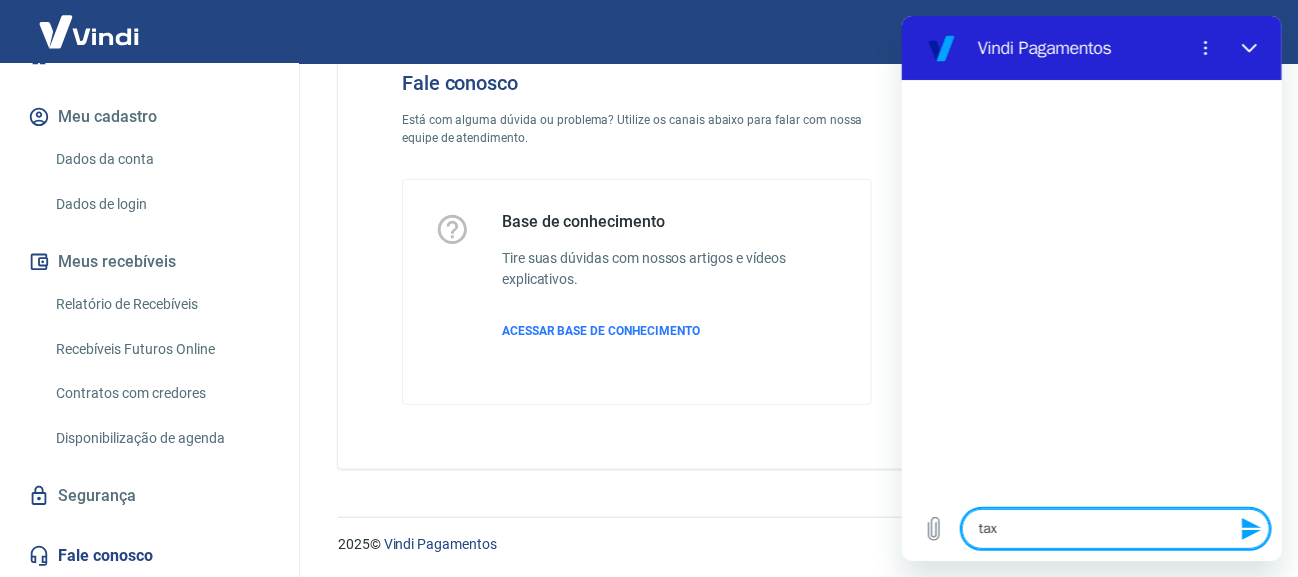 type on "taxa" 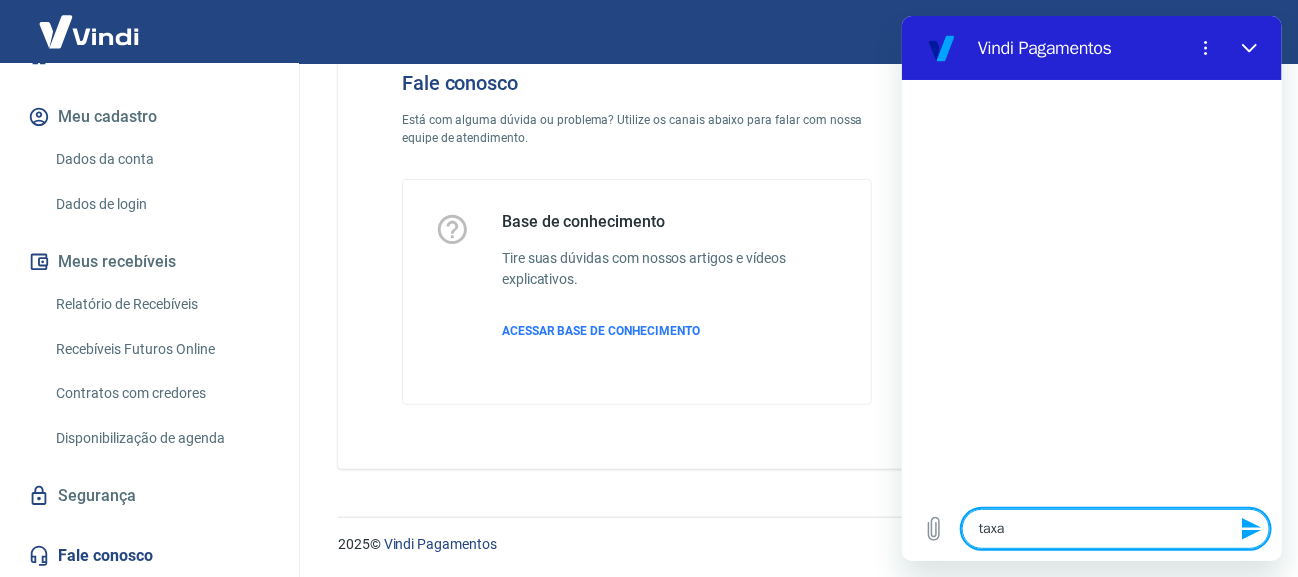 type 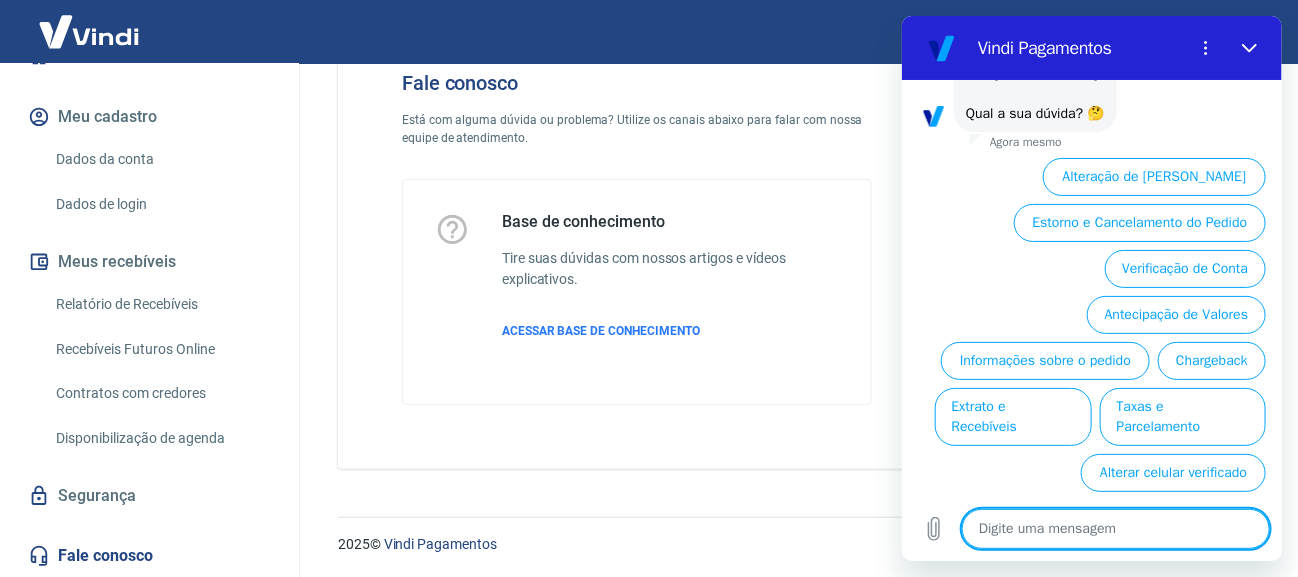 scroll, scrollTop: 150, scrollLeft: 0, axis: vertical 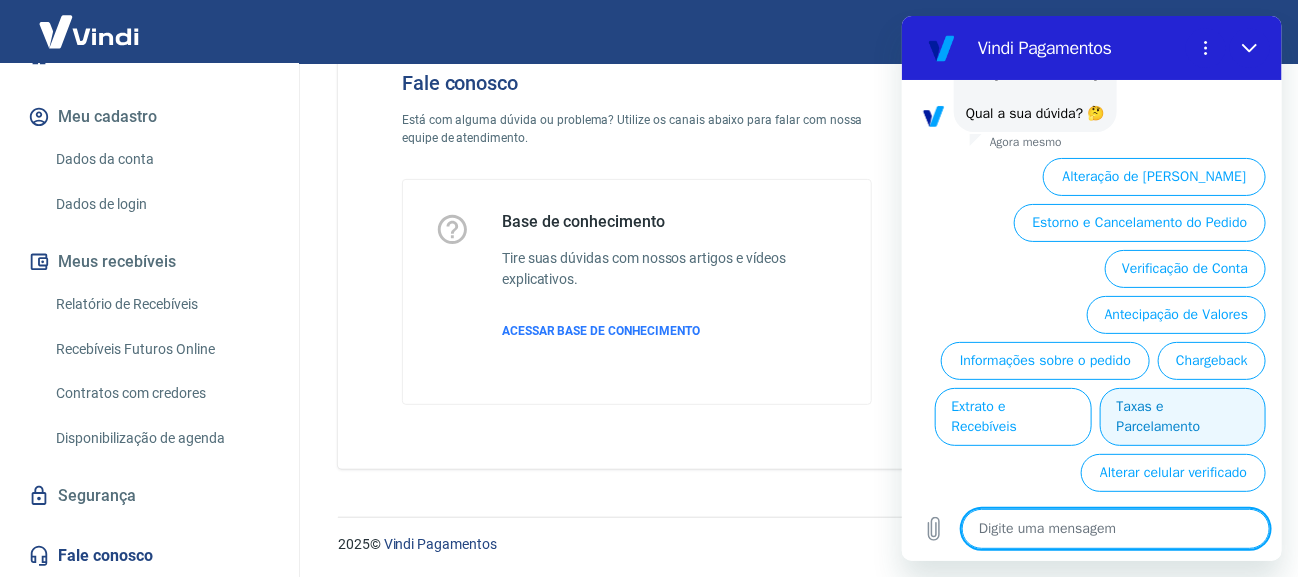 click on "Taxas e Parcelamento" at bounding box center [1182, 417] 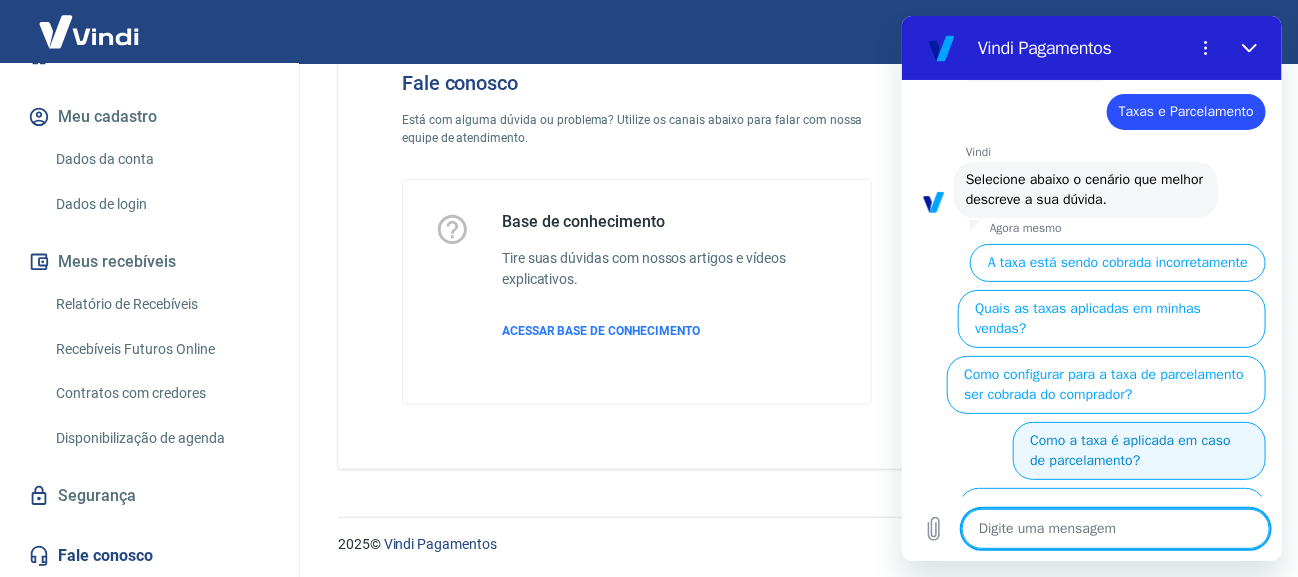 scroll, scrollTop: 188, scrollLeft: 0, axis: vertical 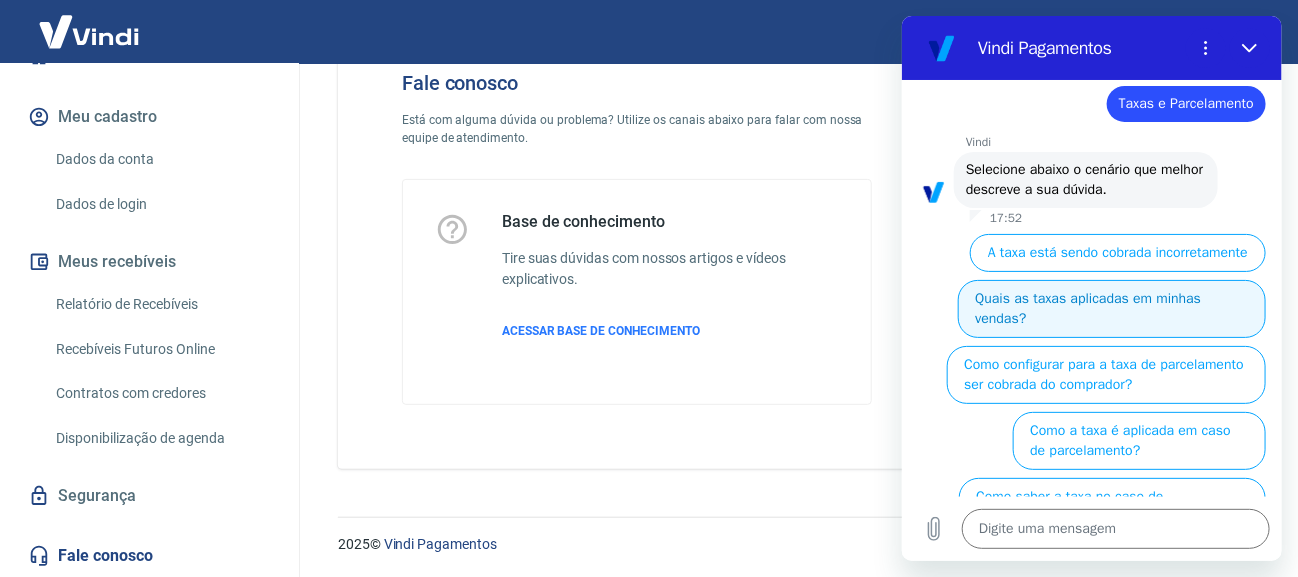 click on "Quais as taxas aplicadas em minhas vendas?" at bounding box center (1111, 309) 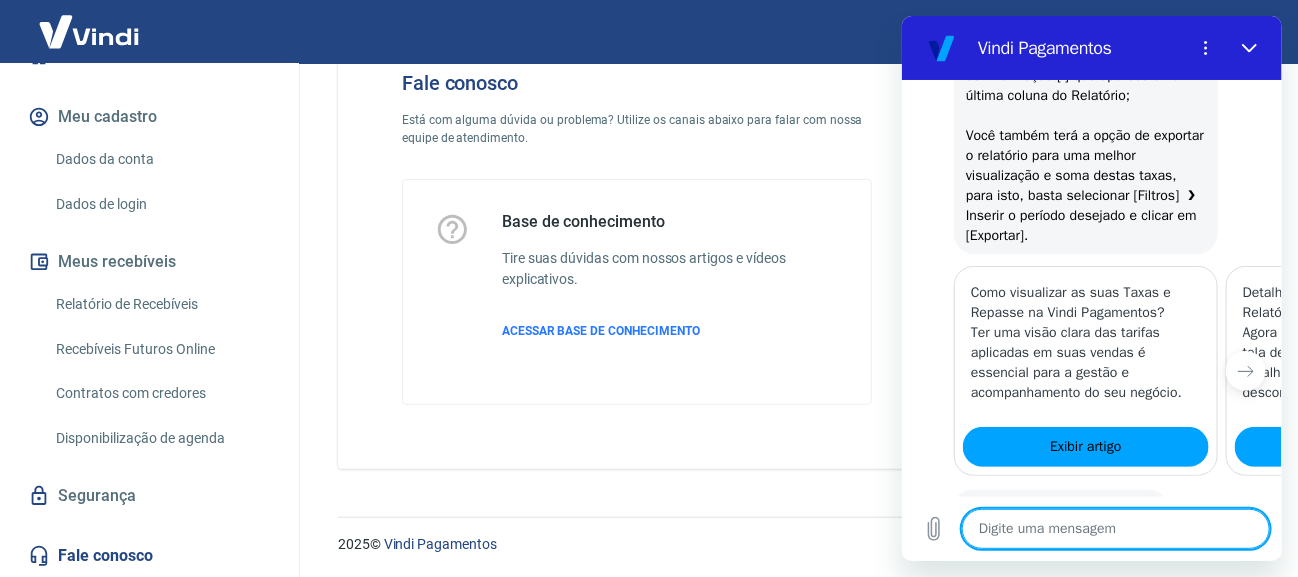 scroll, scrollTop: 898, scrollLeft: 0, axis: vertical 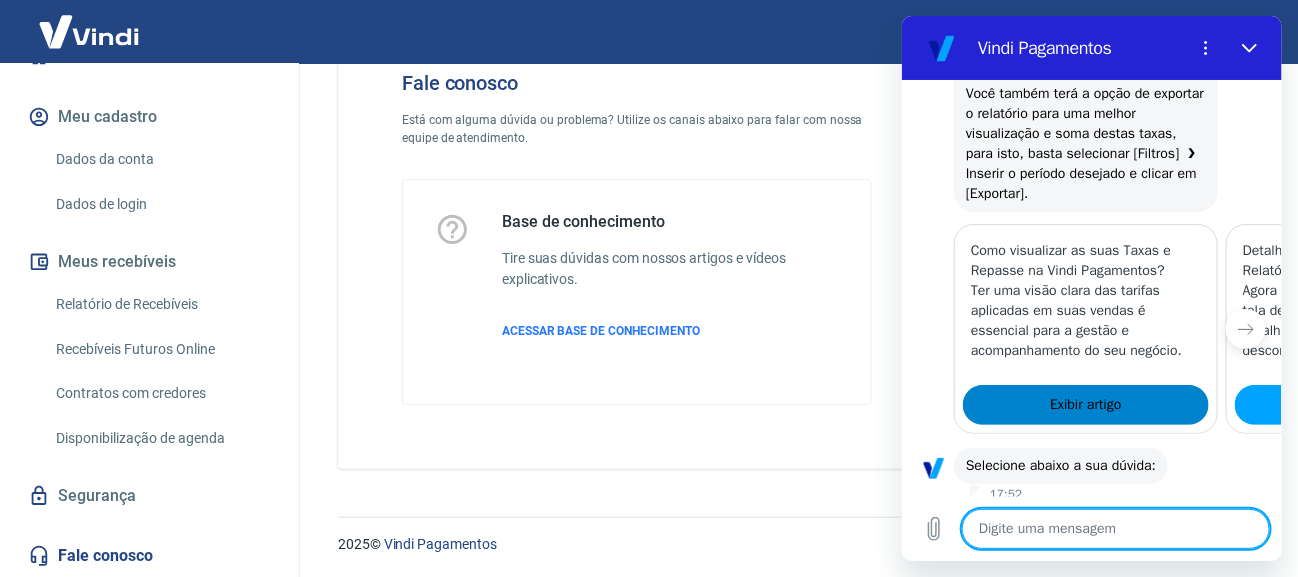 click on "Exibir artigo" at bounding box center [1085, 405] 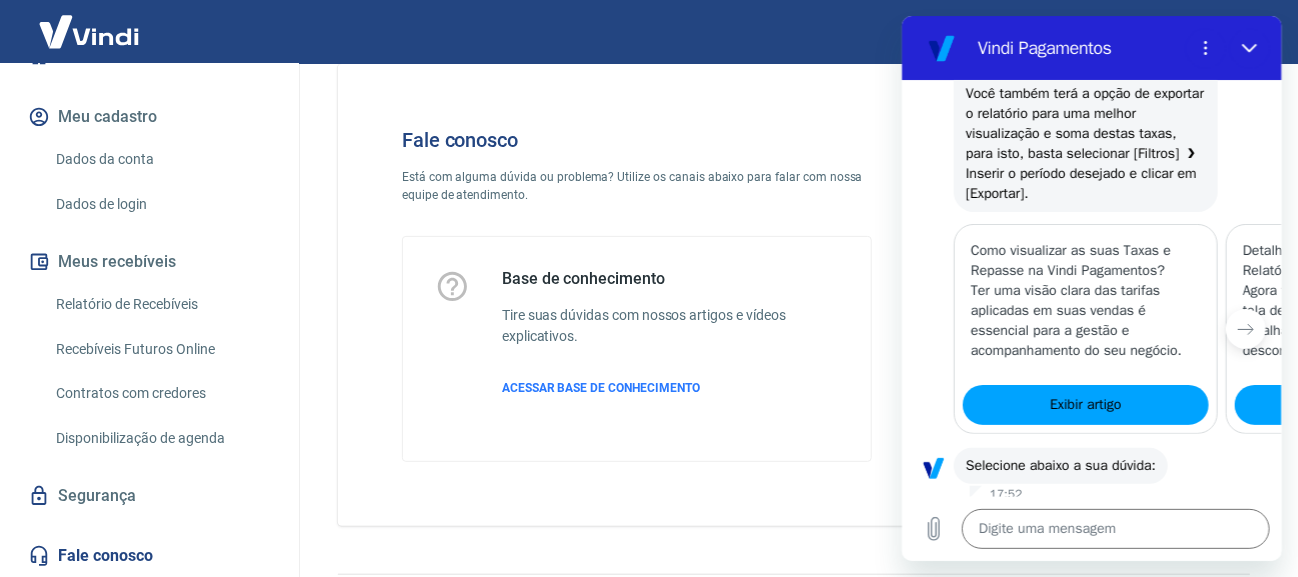 scroll, scrollTop: 0, scrollLeft: 0, axis: both 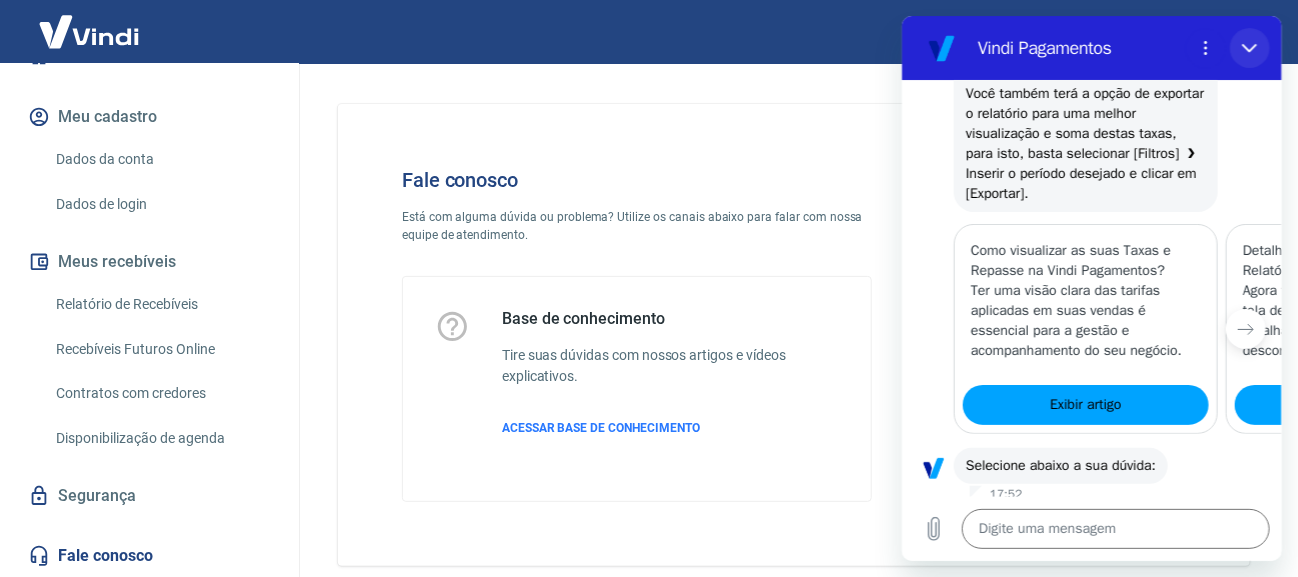click 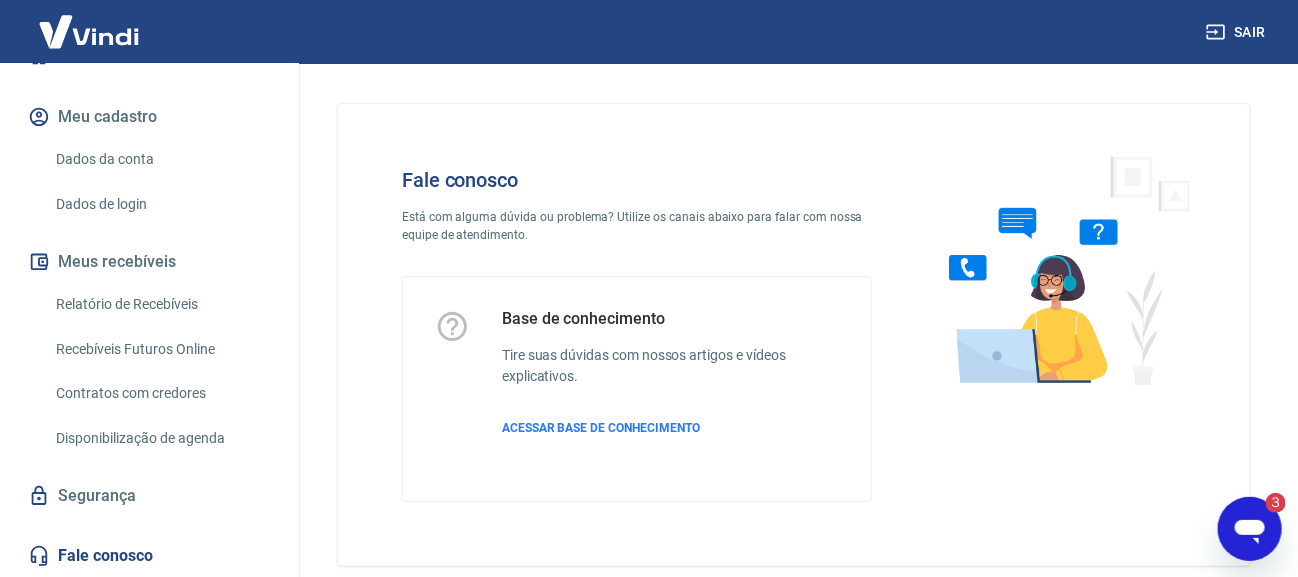 scroll, scrollTop: 0, scrollLeft: 0, axis: both 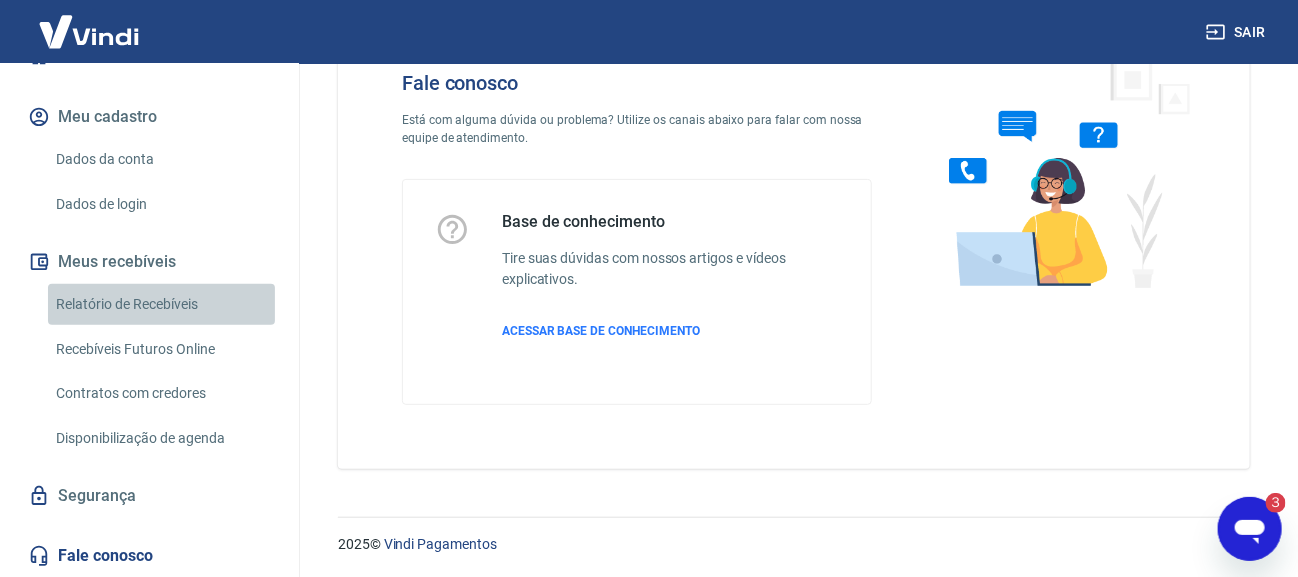 click on "Relatório de Recebíveis" at bounding box center [161, 304] 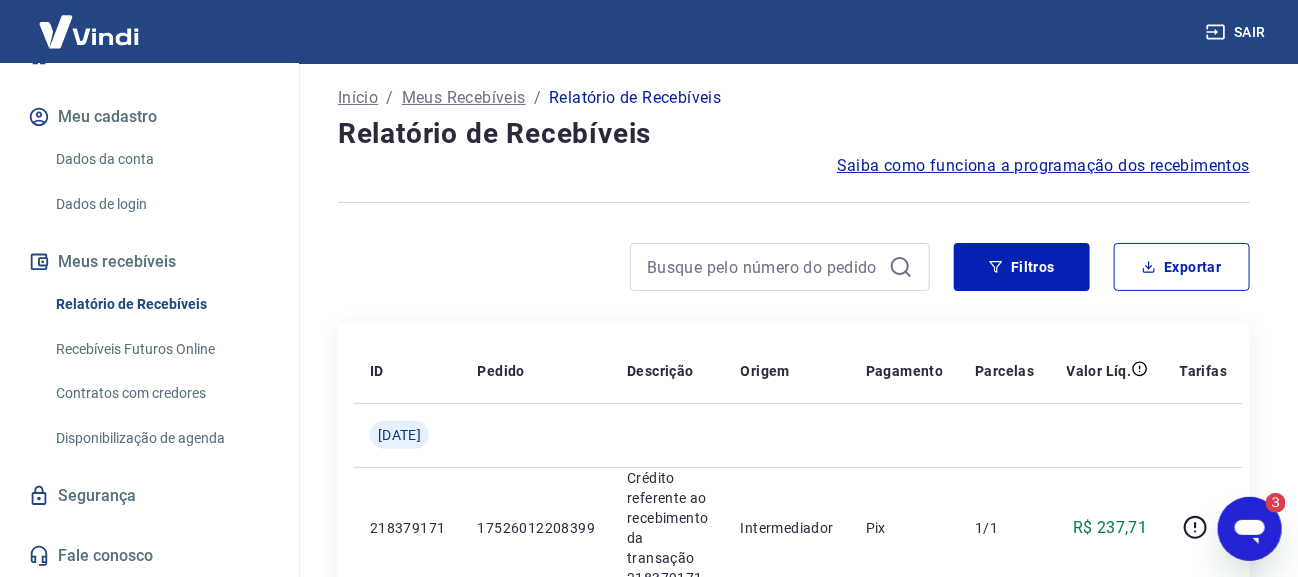 scroll, scrollTop: 2780, scrollLeft: 0, axis: vertical 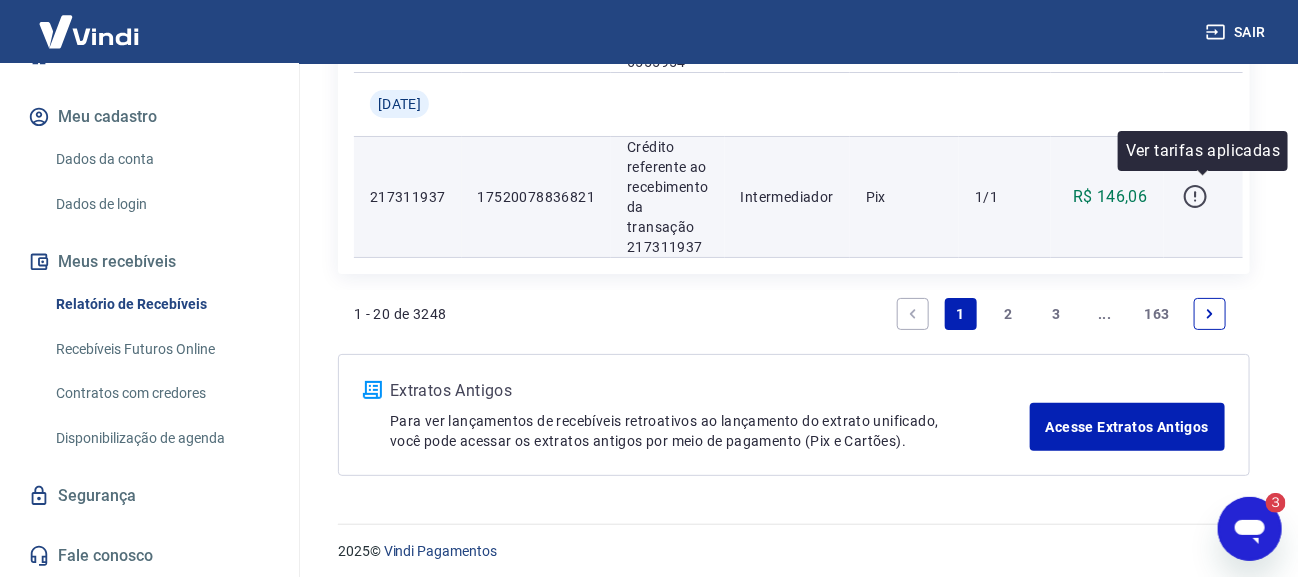 click 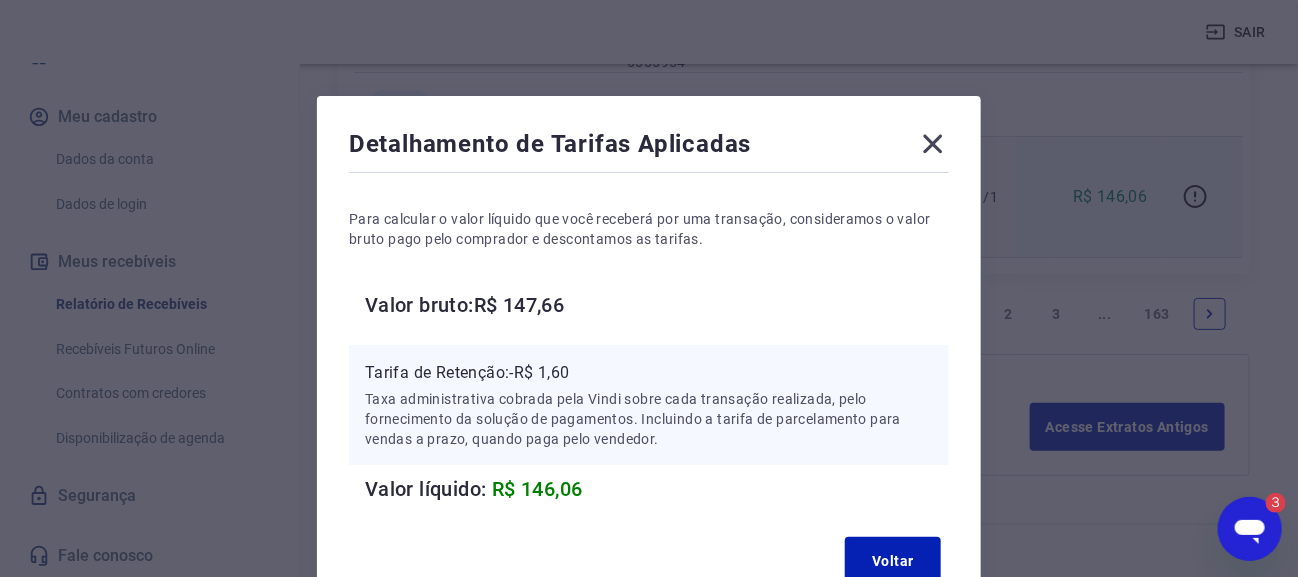 type on "x" 